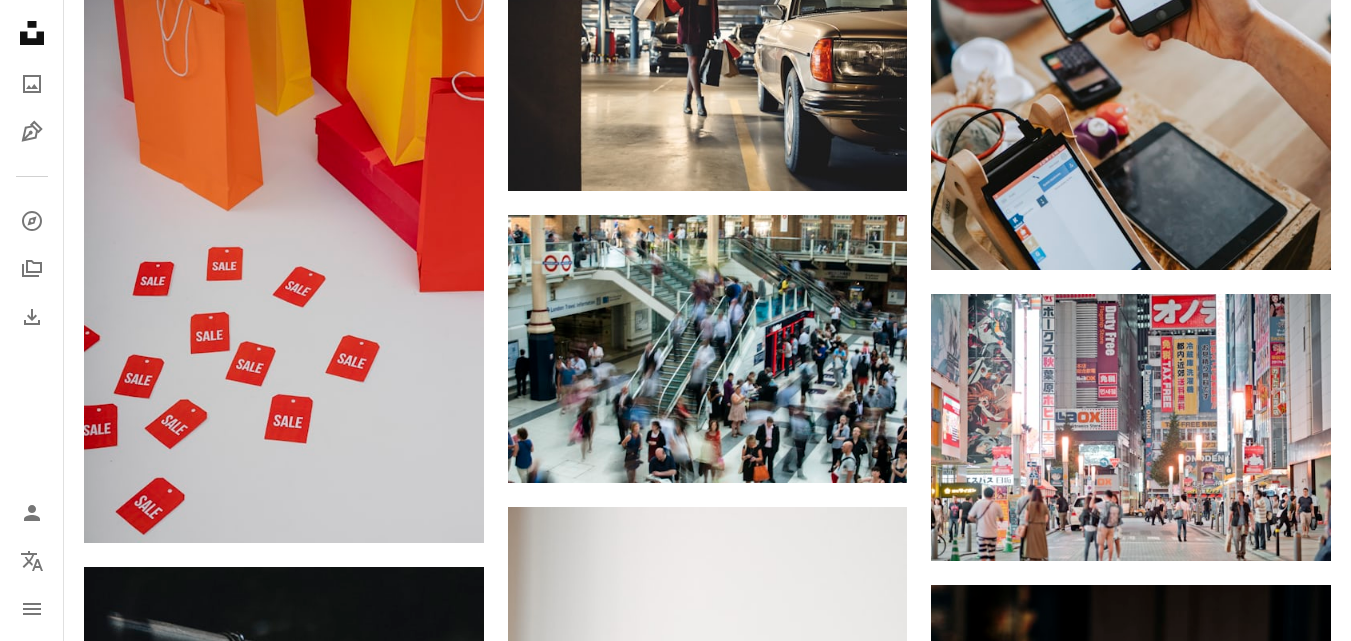 scroll, scrollTop: 8785, scrollLeft: 0, axis: vertical 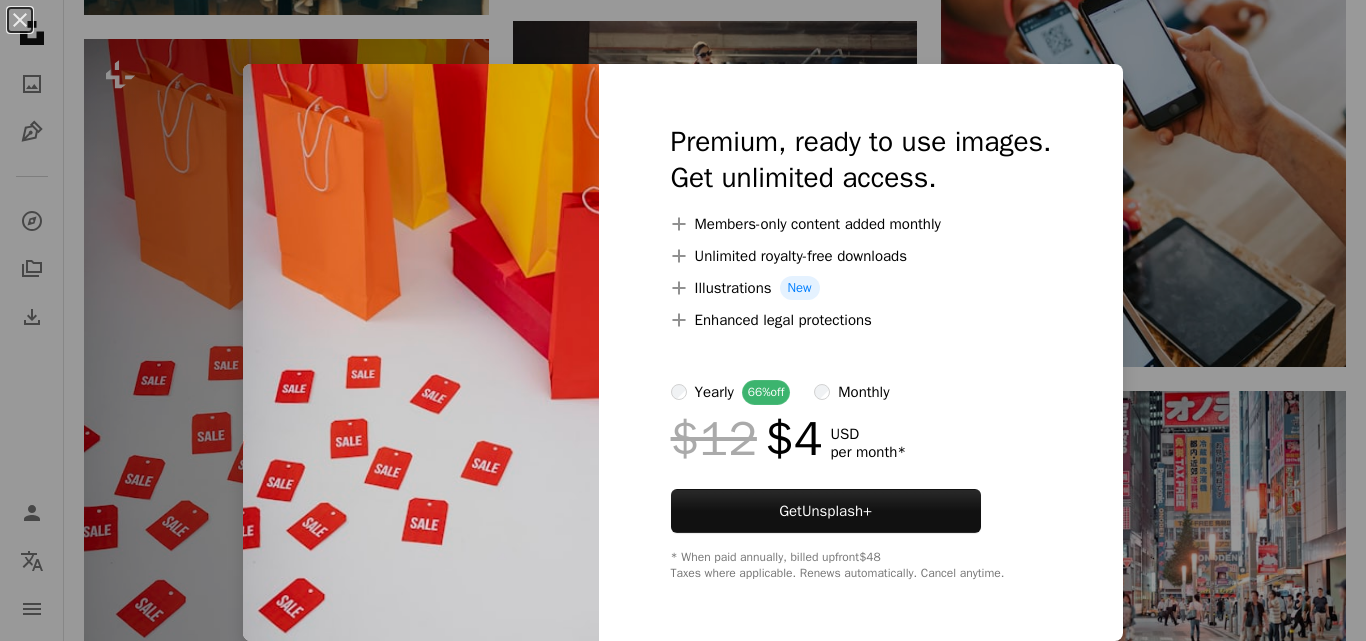 click on "An X shape Premium, ready to use images. Get unlimited access. A plus sign Members-only content added monthly A plus sign Unlimited royalty-free downloads A plus sign Illustrations  New A plus sign Enhanced legal protections yearly 66%  off monthly $12   $4 USD per month * Get  Unsplash+ * When paid annually, billed upfront  $48 Taxes where applicable. Renews automatically. Cancel anytime." at bounding box center [683, 320] 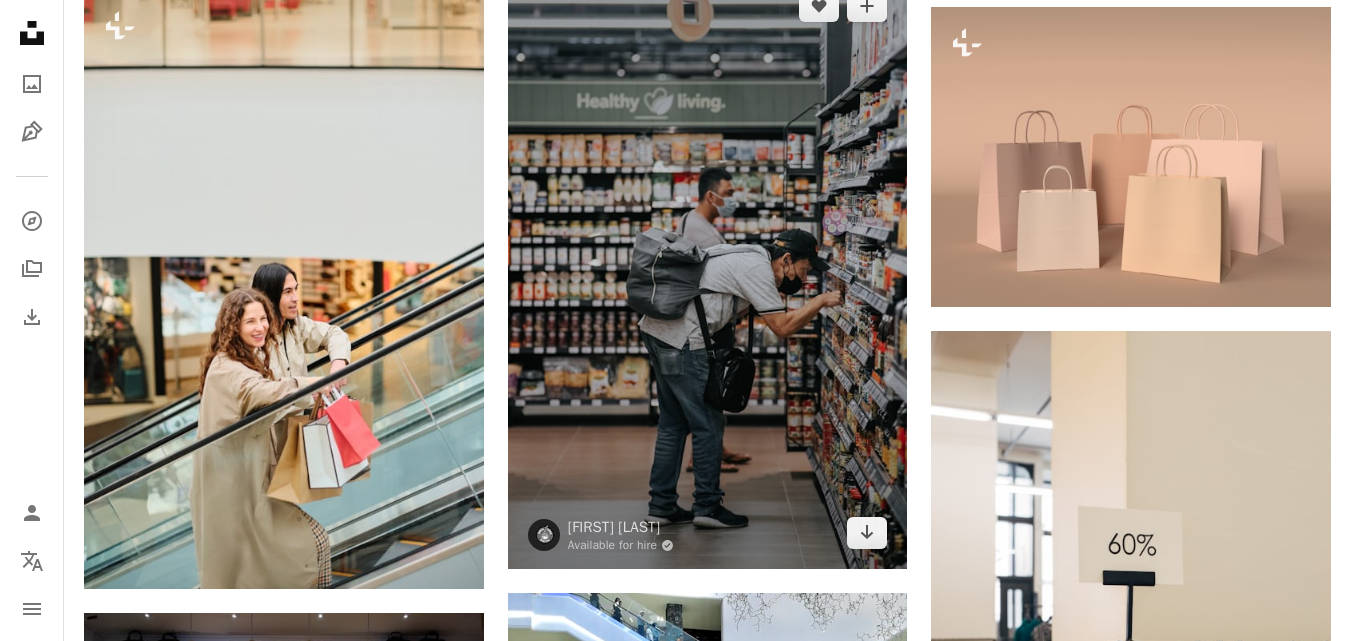 scroll, scrollTop: 9985, scrollLeft: 0, axis: vertical 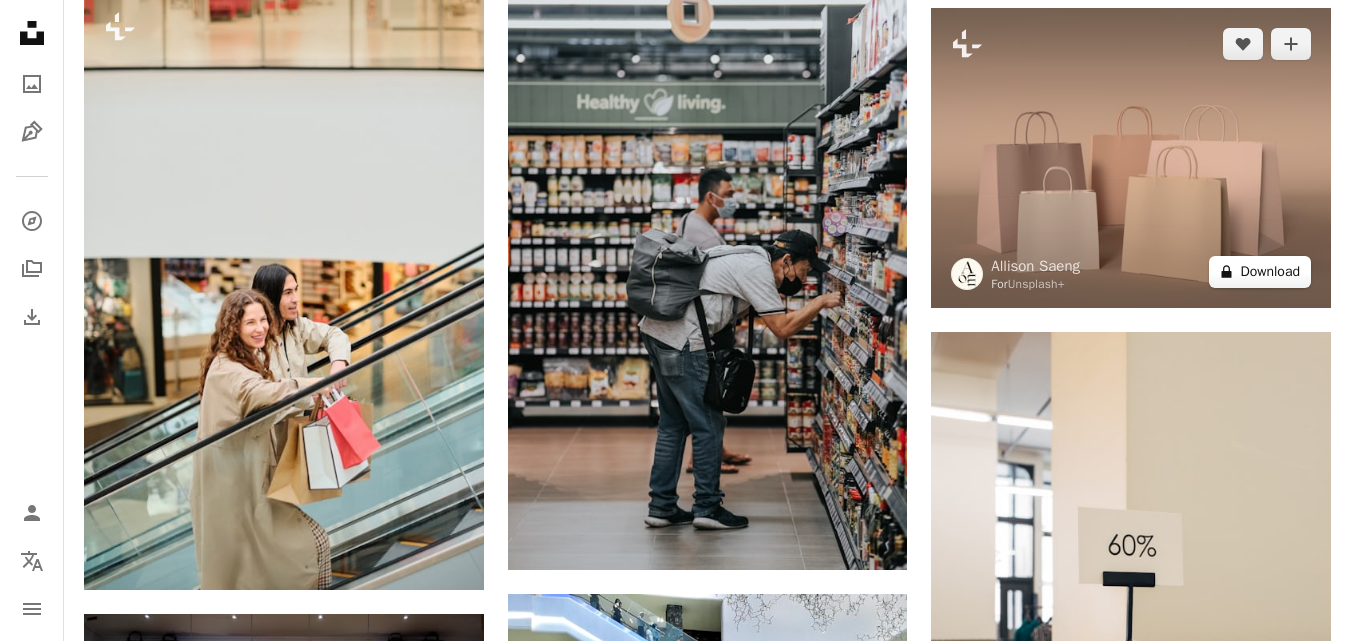 click on "A lock Download" at bounding box center [1260, 272] 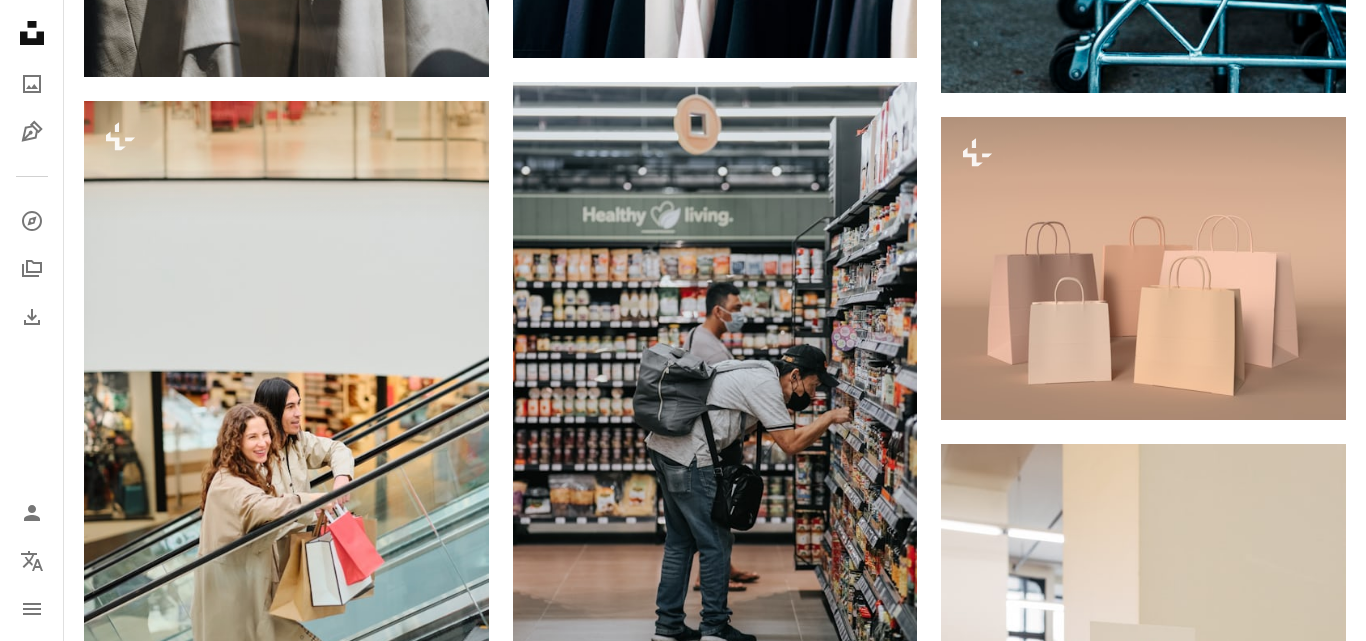 click on "An X shape Premium, ready to use images. Get unlimited access. A plus sign Members-only content added monthly A plus sign Unlimited royalty-free downloads A plus sign Illustrations  New A plus sign Enhanced legal protections yearly 66%  off monthly $12   $4 USD per month * Get  Unsplash+ * When paid annually, billed upfront  $48 Taxes where applicable. Renews automatically. Cancel anytime." at bounding box center [683, 5179] 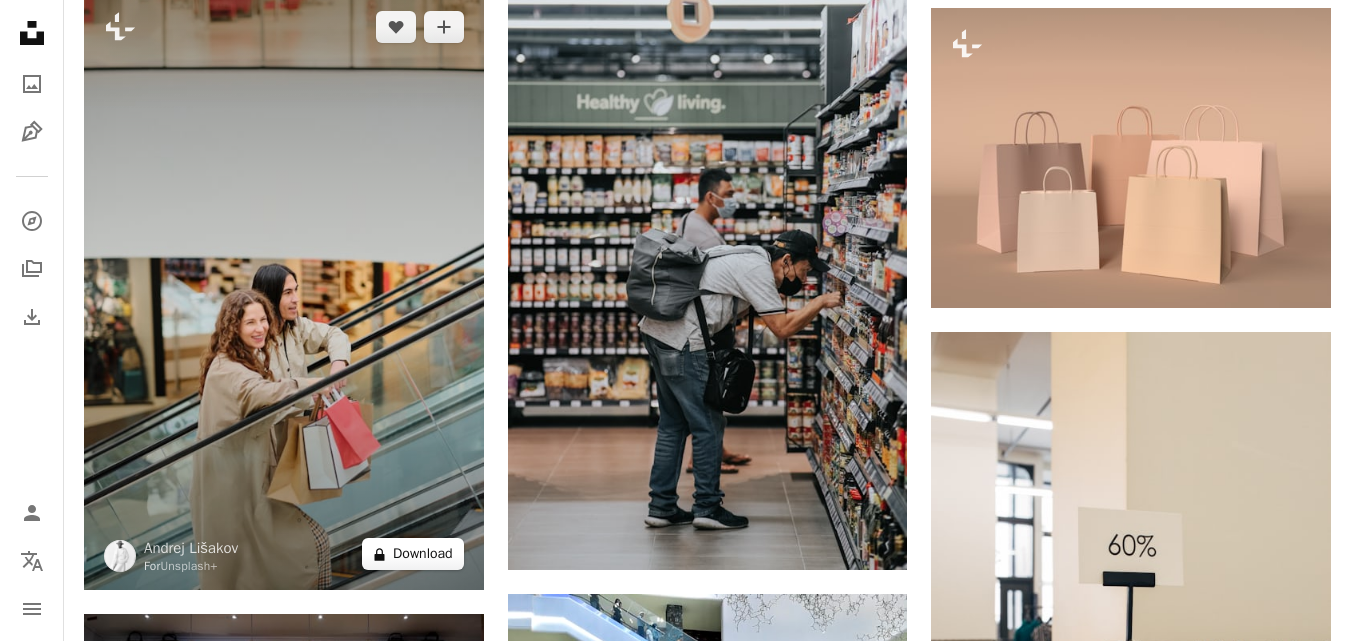 click on "A lock Download" at bounding box center (413, 554) 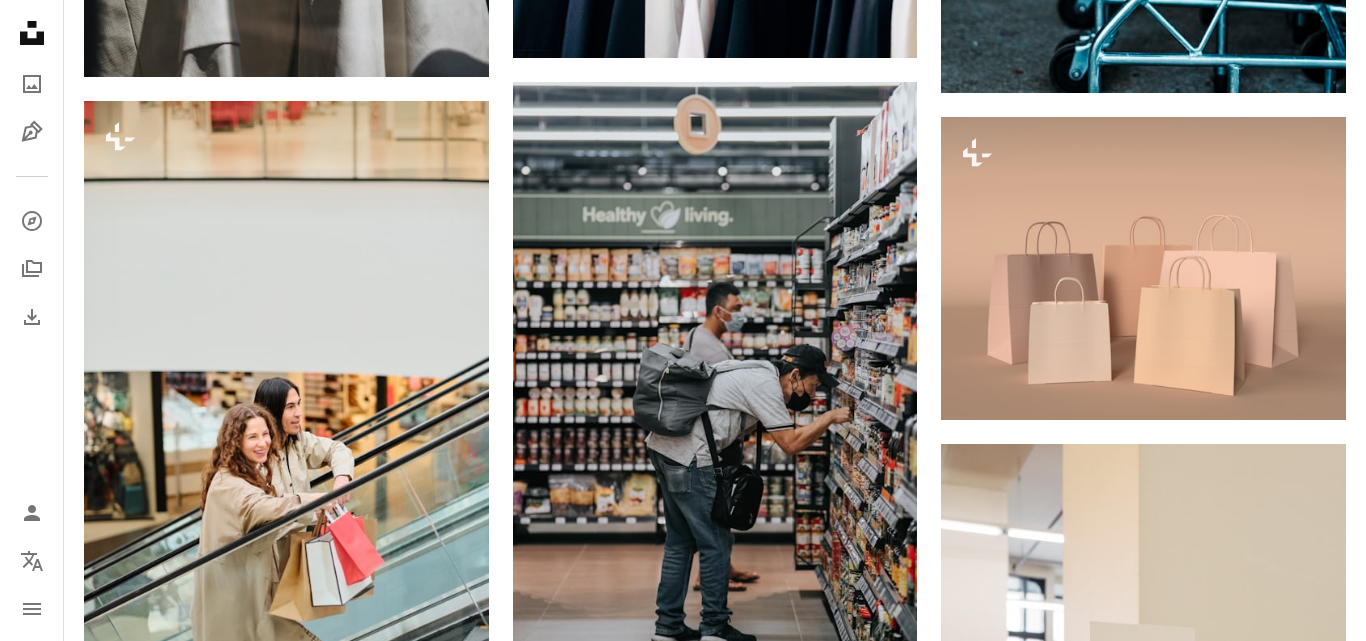 click on "An X shape Premium, ready to use images. Get unlimited access. A plus sign Members-only content added monthly A plus sign Unlimited royalty-free downloads A plus sign Illustrations  New A plus sign Enhanced legal protections yearly 66%  off monthly $12   $4 USD per month * Get  Unsplash+ * When paid annually, billed upfront  $48 Taxes where applicable. Renews automatically. Cancel anytime." at bounding box center (683, 5179) 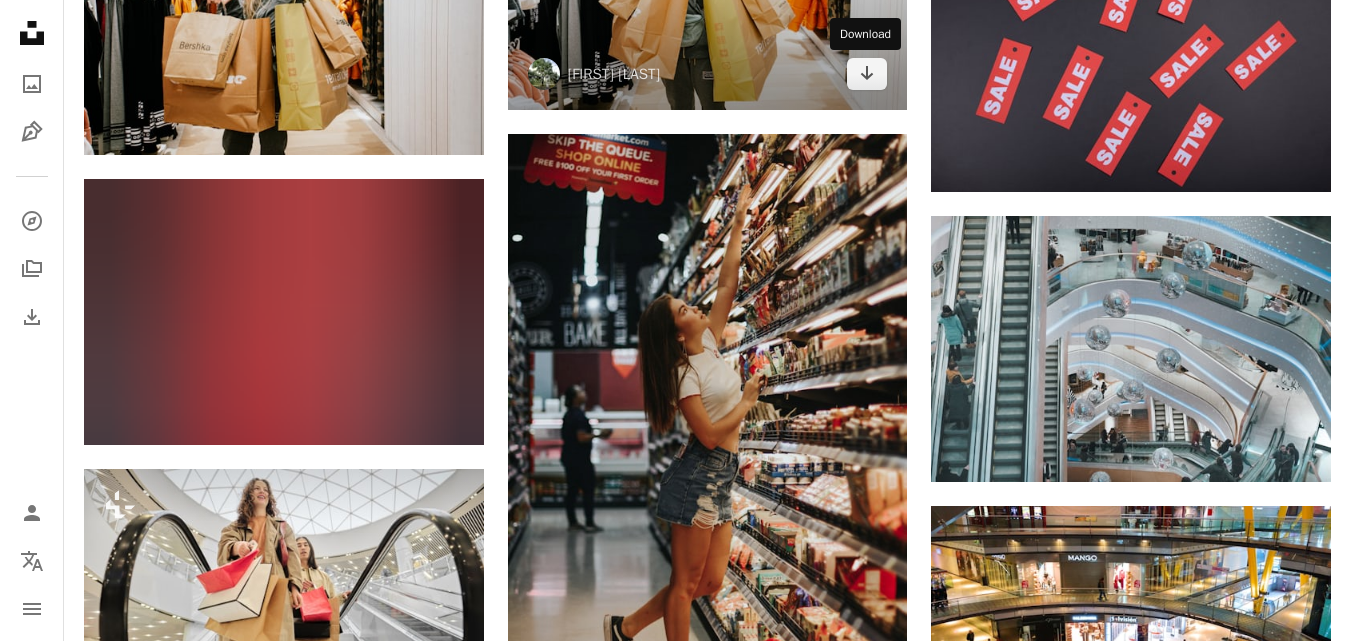 scroll, scrollTop: 11585, scrollLeft: 0, axis: vertical 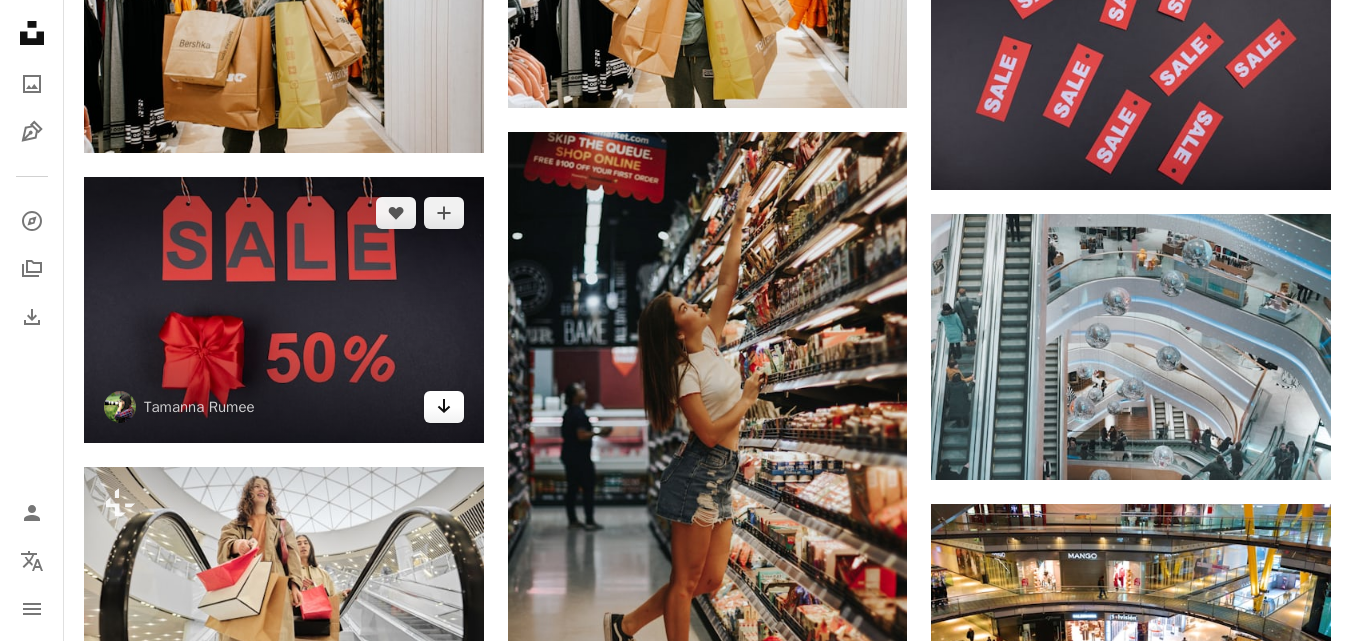 click on "Arrow pointing down" 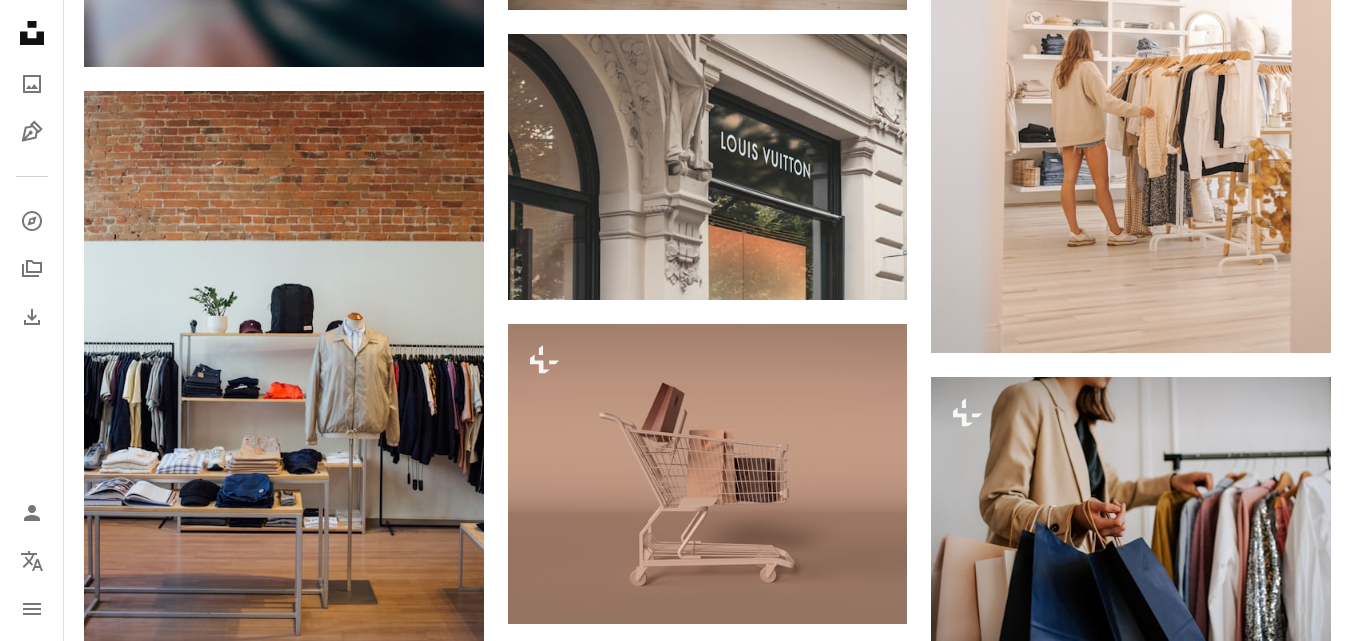scroll, scrollTop: 14985, scrollLeft: 0, axis: vertical 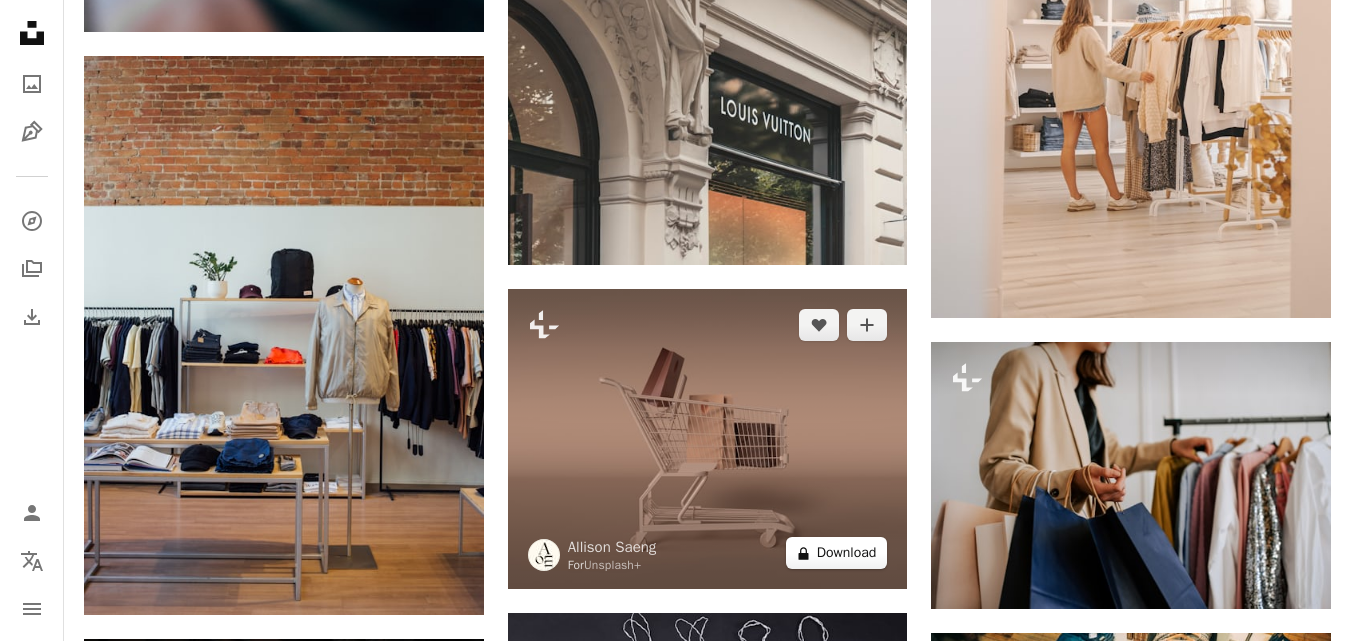 click on "A lock Download" at bounding box center [837, 553] 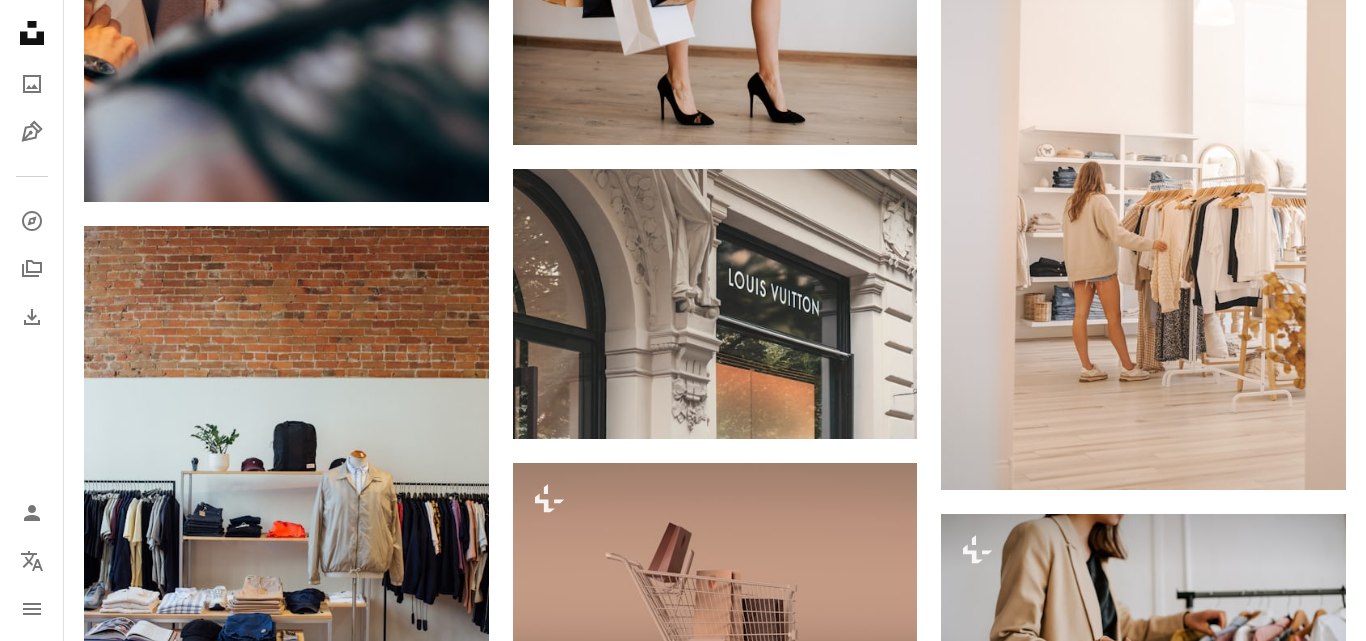 click on "An X shape Premium, ready to use images. Get unlimited access. A plus sign Members-only content added monthly A plus sign Unlimited royalty-free downloads A plus sign Illustrations  New A plus sign Enhanced legal protections yearly 66%  off monthly $12   $4 USD per month * Get  Unsplash+ * When paid annually, billed upfront  $48 Taxes where applicable. Renews automatically. Cancel anytime." at bounding box center (683, 3590) 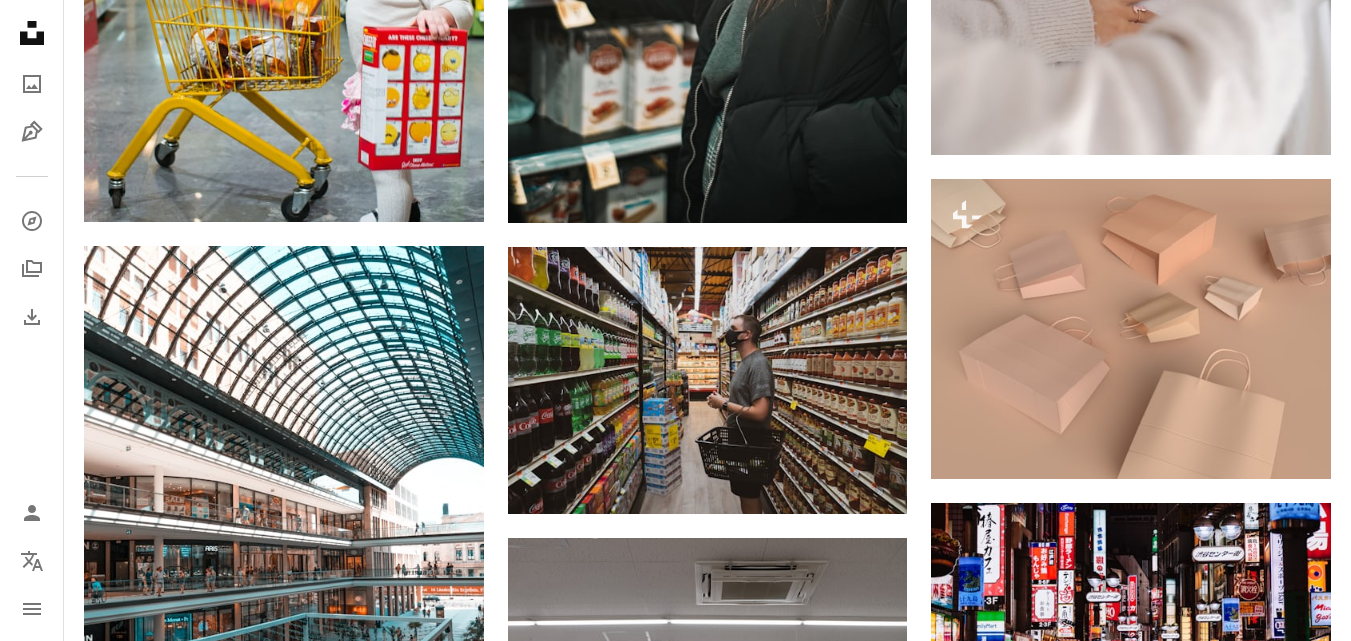 scroll, scrollTop: 21185, scrollLeft: 0, axis: vertical 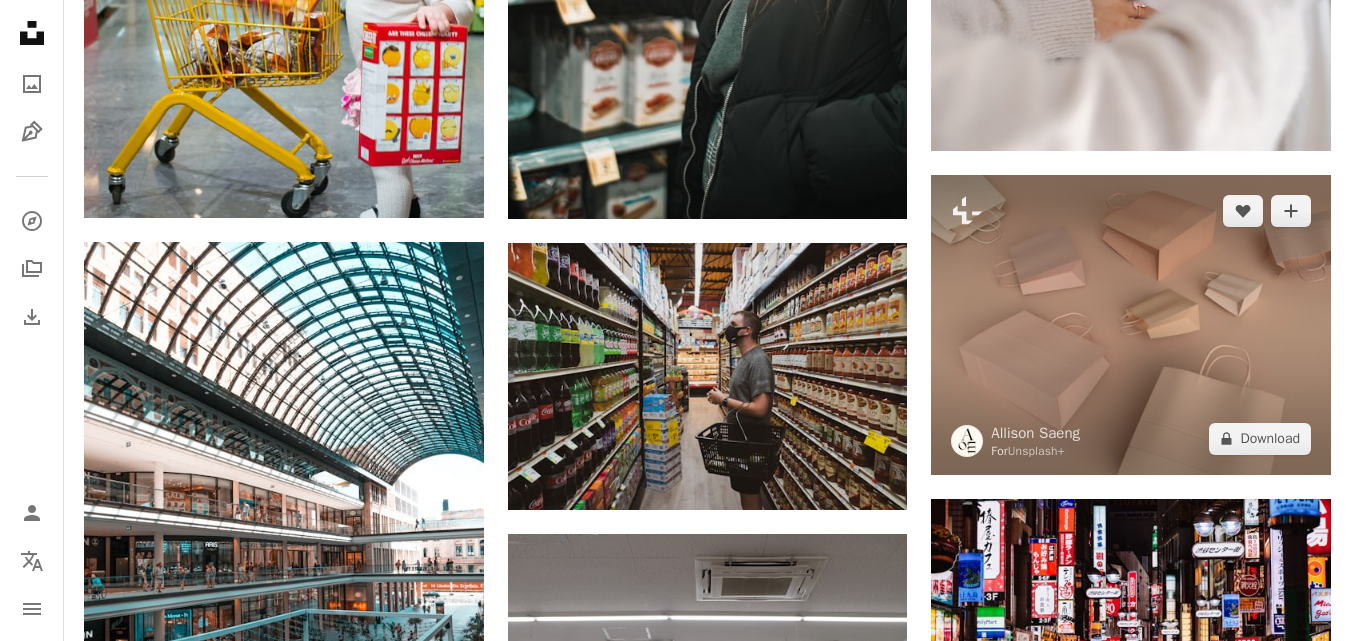 click at bounding box center (1131, 325) 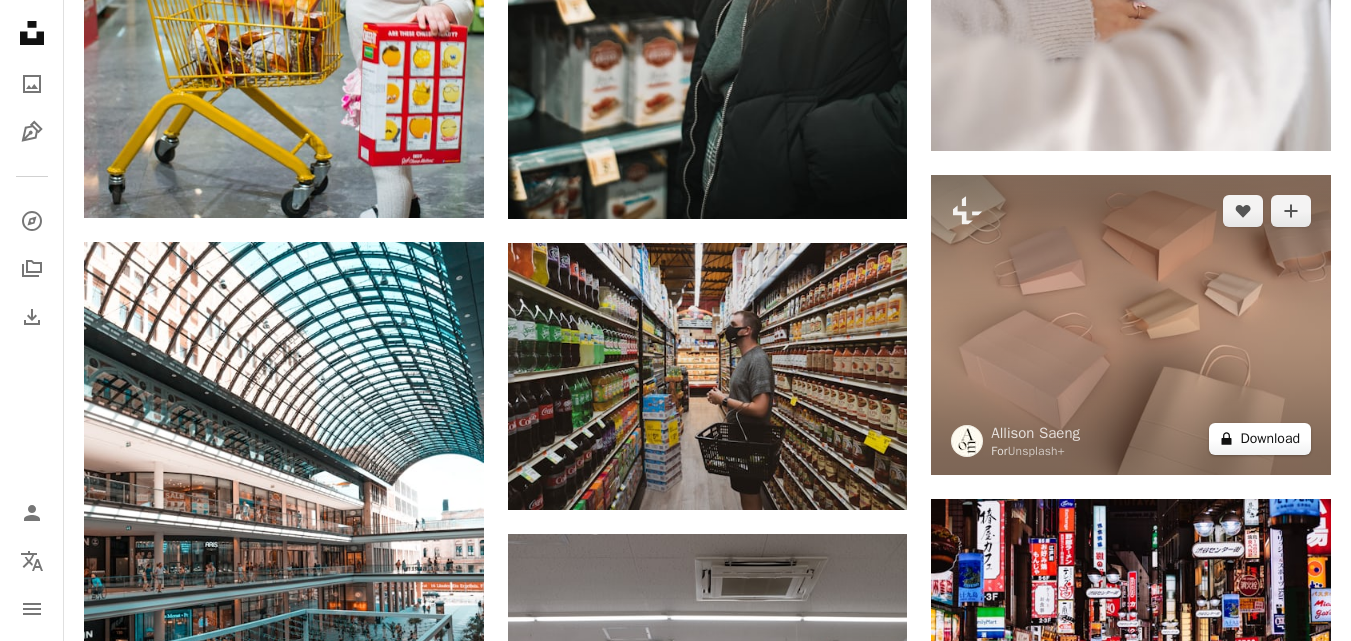 click on "A lock Download" at bounding box center [1260, 439] 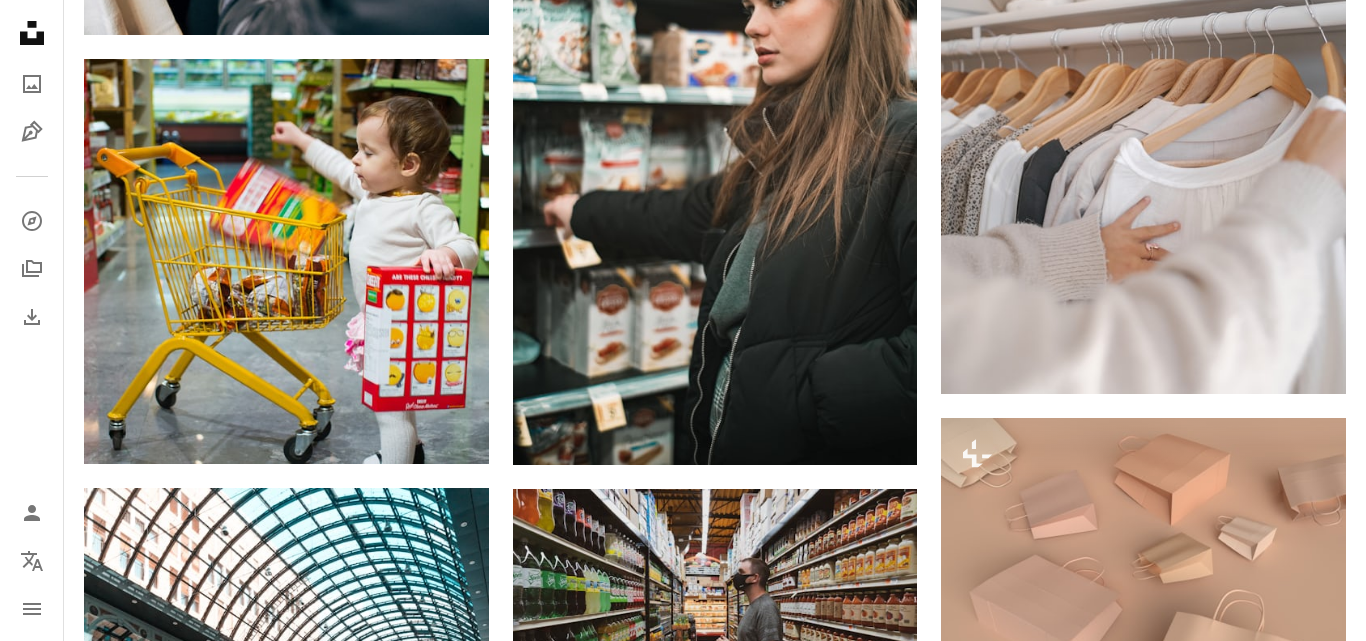 click on "An X shape Premium, ready to use images. Get unlimited access. A plus sign Members-only content added monthly A plus sign Unlimited royalty-free downloads A plus sign Illustrations  New A plus sign Enhanced legal protections yearly 66%  off monthly $12   $4 USD per month * Get  Unsplash+ * When paid annually, billed upfront  $48 Taxes where applicable. Renews automatically. Cancel anytime." at bounding box center (683, 3487) 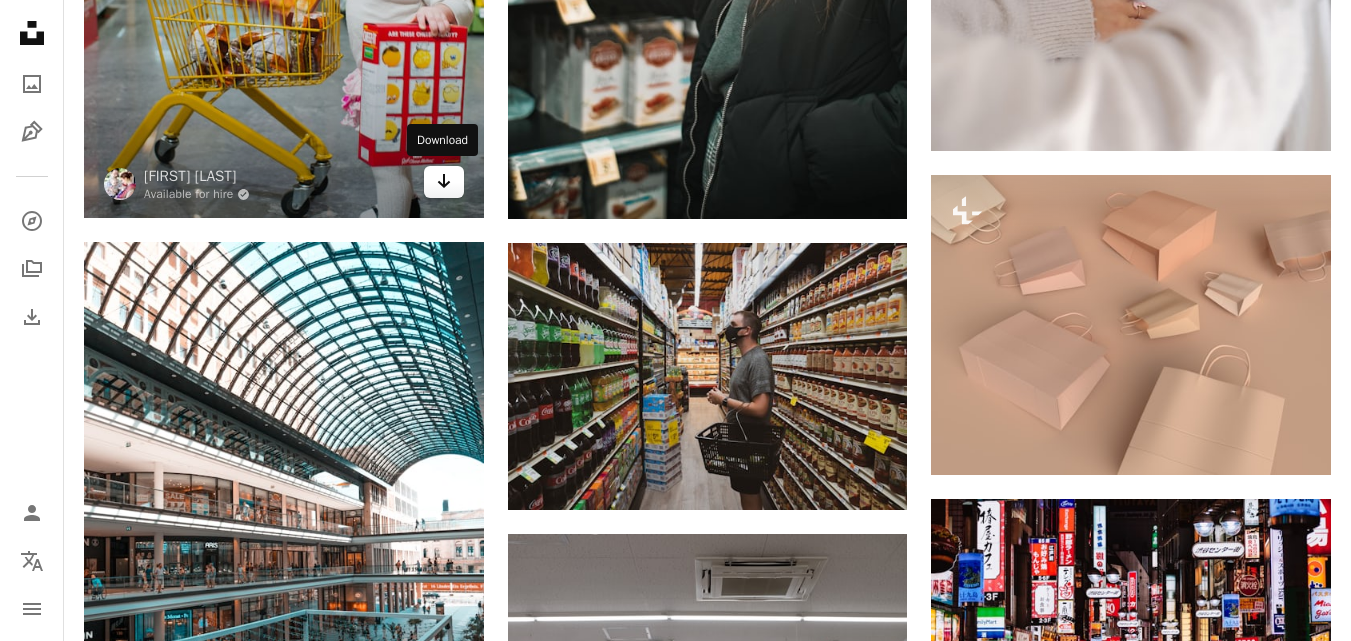 click on "Arrow pointing down" 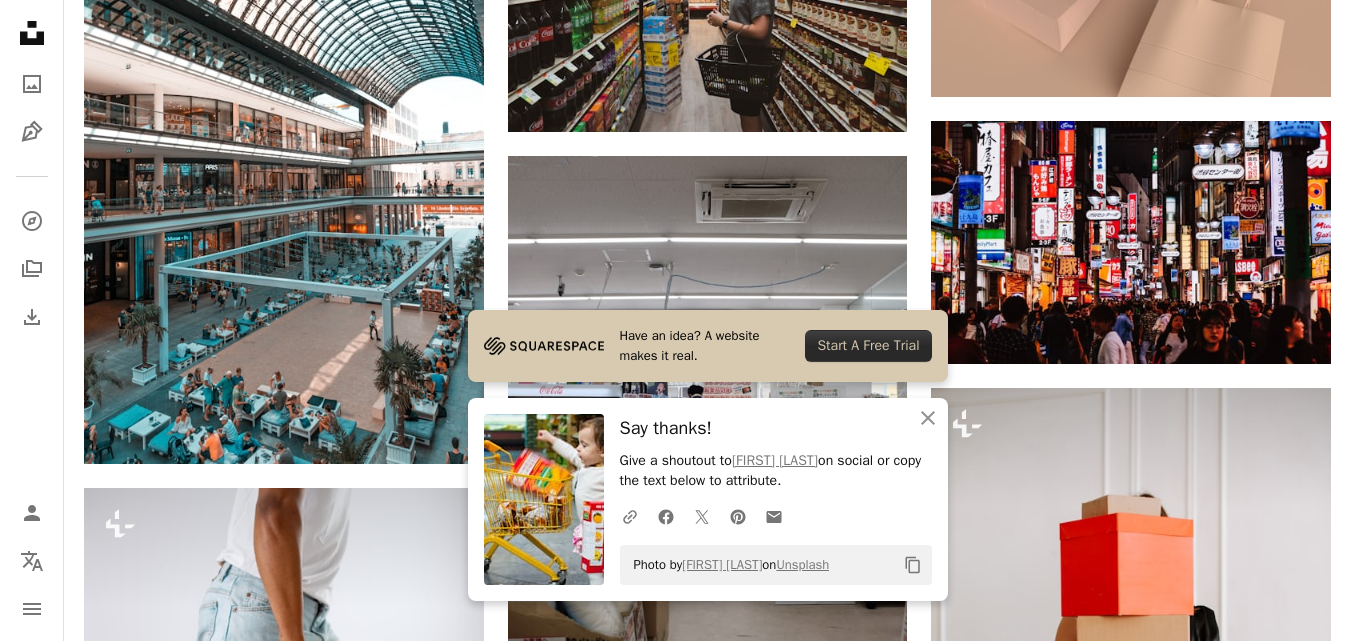 scroll, scrollTop: 21685, scrollLeft: 0, axis: vertical 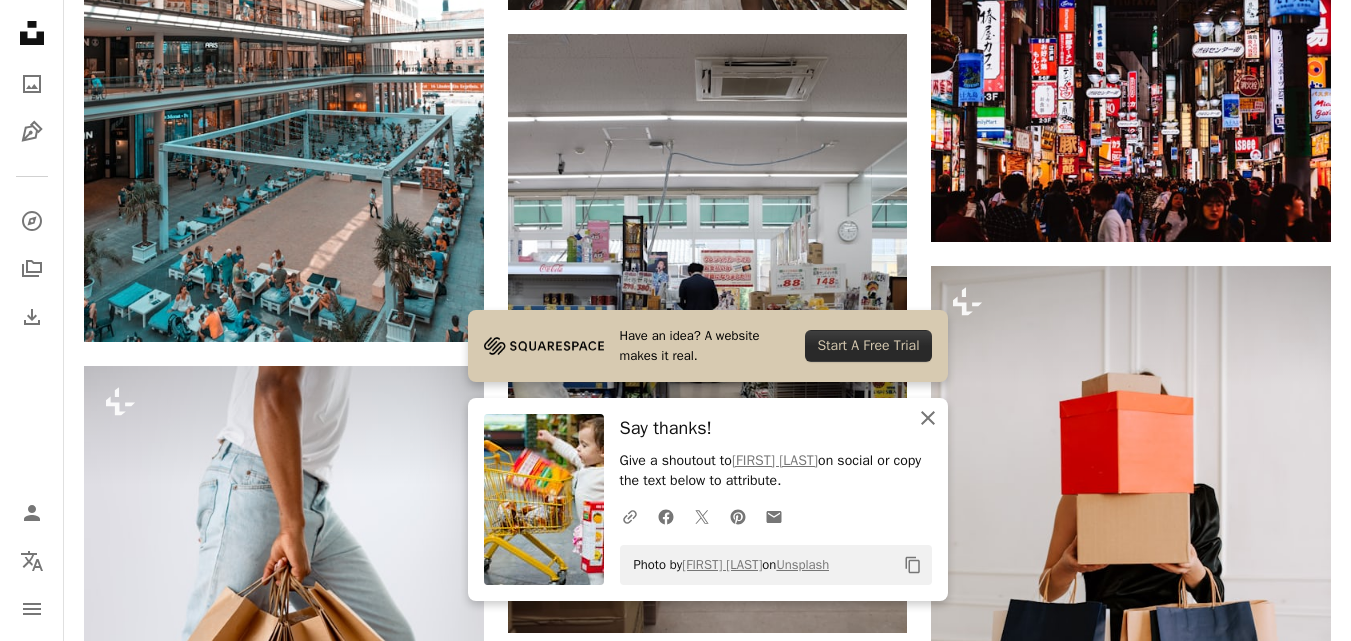 click on "An X shape" 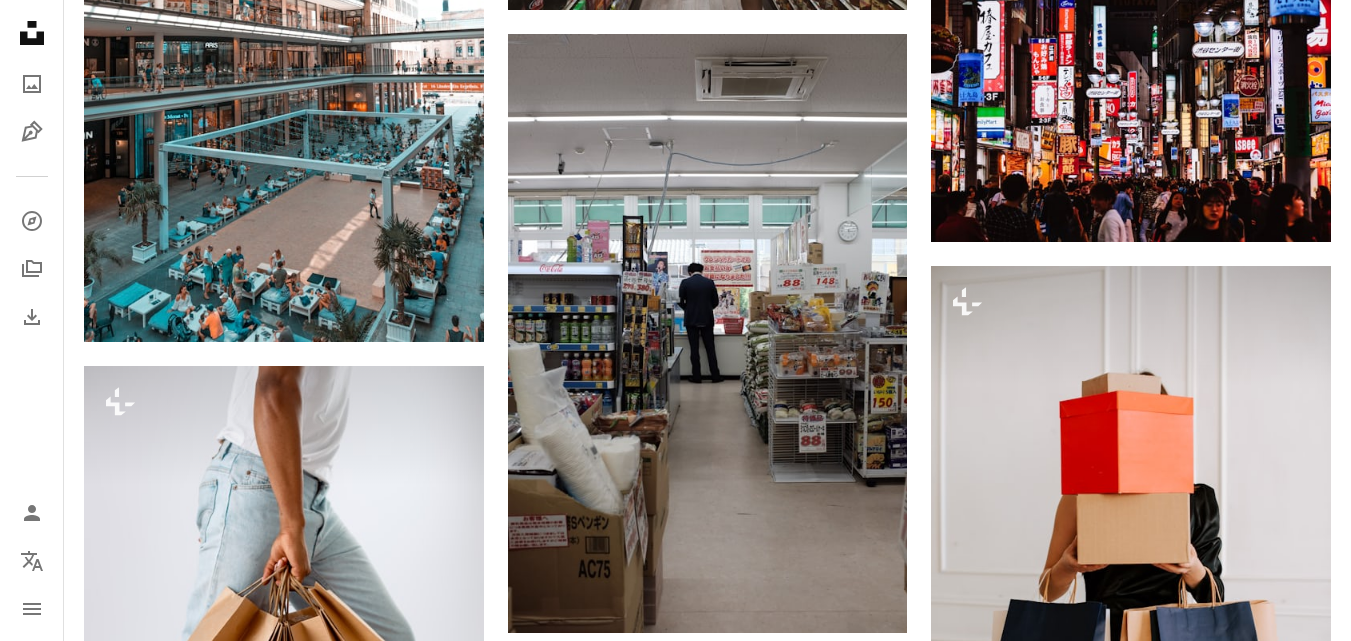 click on "Plus sign for [BRAND]+ A heart A plus sign Getty Images For  [BRAND]+ A lock Download Plus sign for [BRAND]+ A heart A plus sign [FIRST] [LAST] For  [BRAND]+ A lock Download Plus sign for [BRAND]+ A heart A plus sign Getty Images For  [BRAND]+ A lock Download A heart A plus sign [FIRST] [LAST] Available for hire A checkmark inside of a circle Arrow pointing down A heart A plus sign [FIRST] [LAST] Available for hire A checkmark inside of a circle Arrow pointing down Plus sign for [BRAND]+ A heart A plus sign [FIRST] [LAST] For  [BRAND]+ A lock Download A heart A plus sign [FIRST] [LAST] Available for hire A checkmark inside of a circle Arrow pointing down A heart A plus sign [FIRST] [LAST] Available for hire A checkmark inside of a circle Arrow pointing down A heart A plus sign [FIRST] [LAST] Available for hire A checkmark inside of a circle Arrow pointing down A heart" at bounding box center [707, -8060] 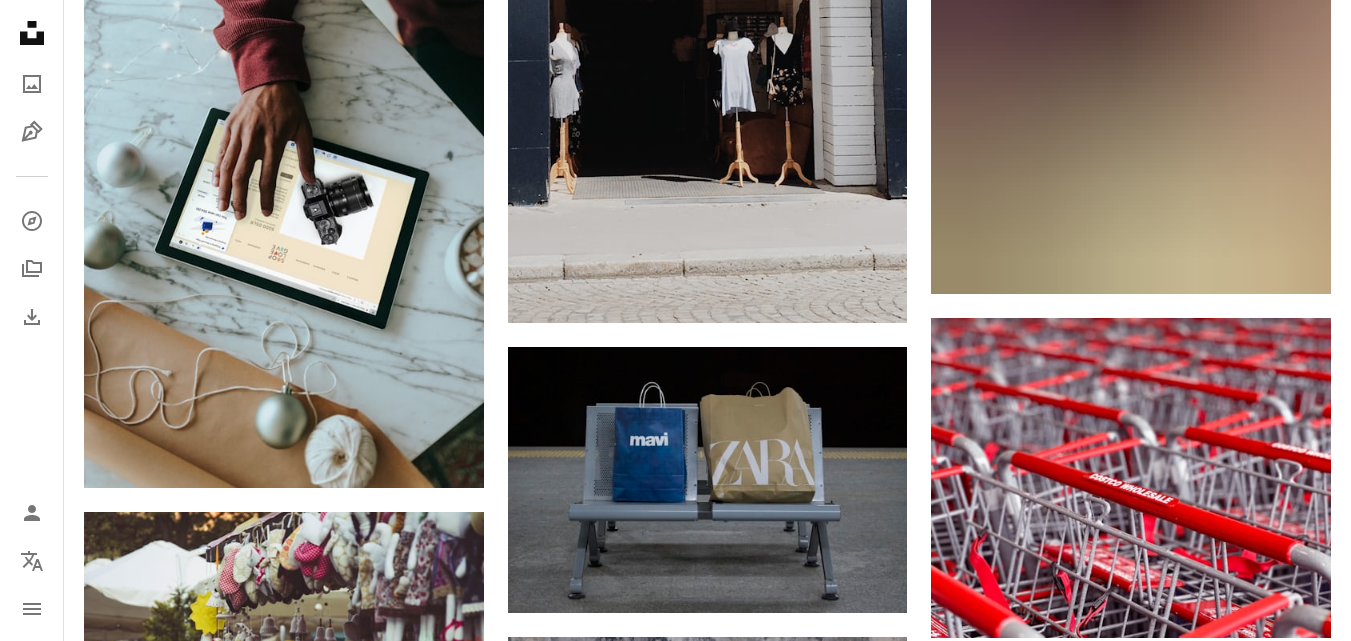 scroll, scrollTop: 27785, scrollLeft: 0, axis: vertical 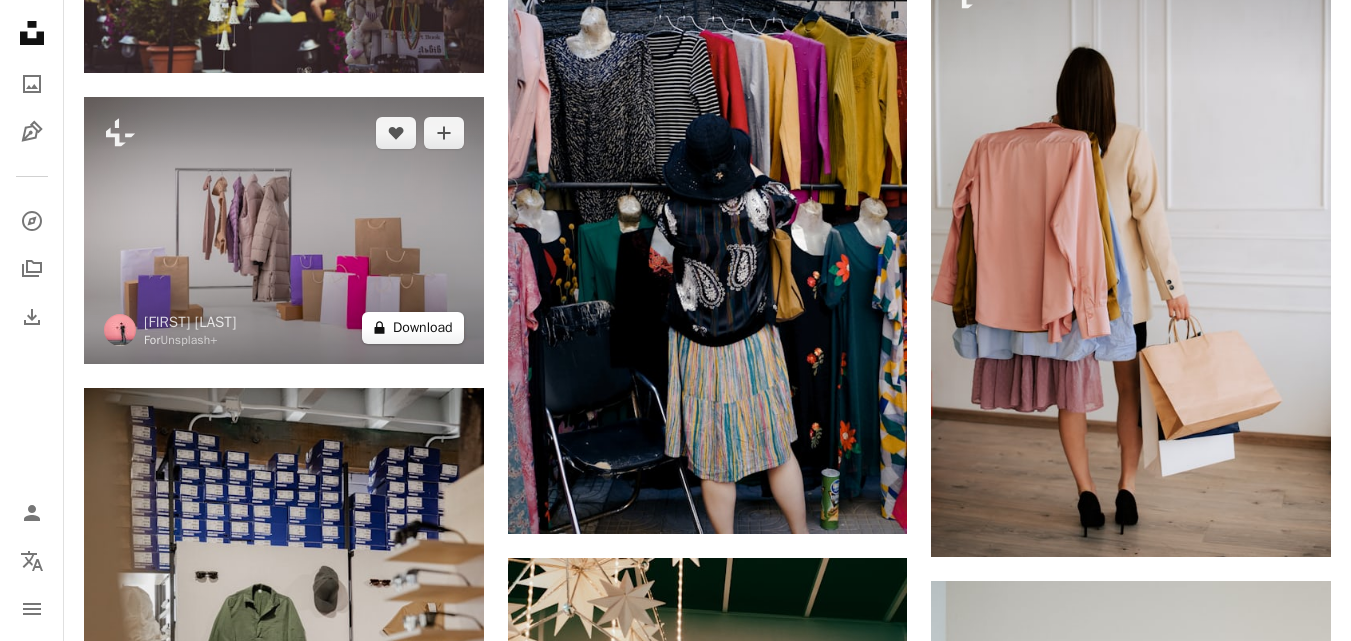 click on "A lock Download" at bounding box center (413, 328) 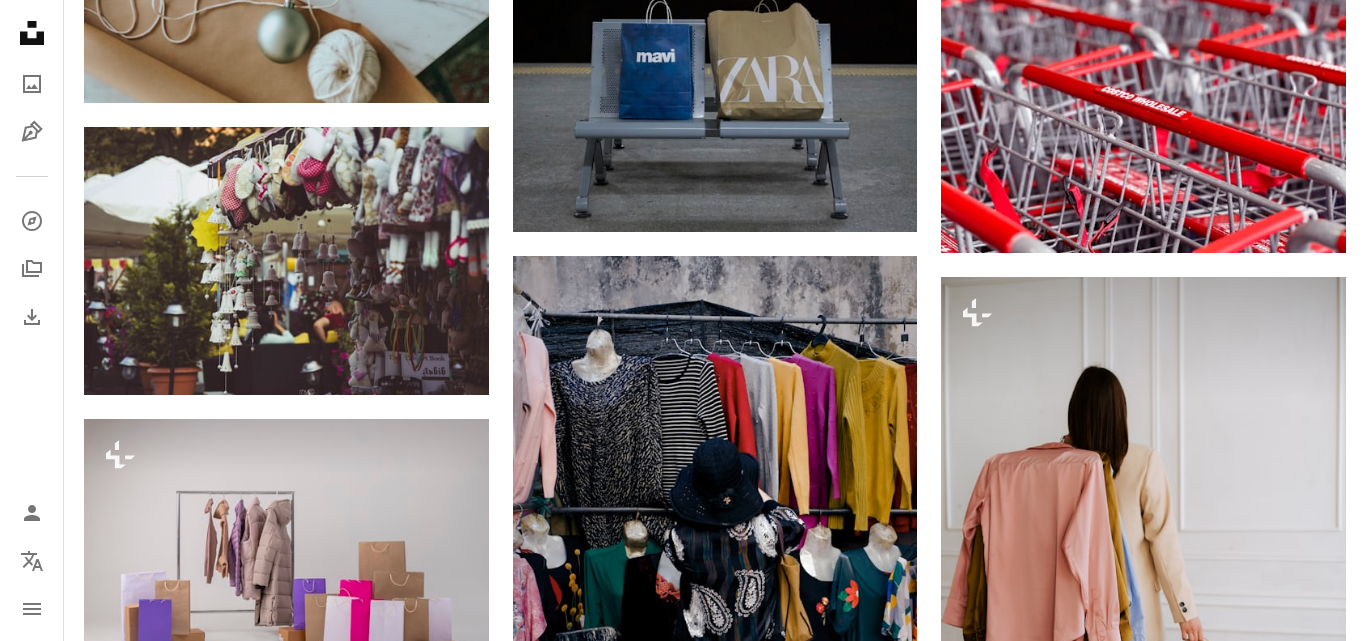 click on "An X shape Premium, ready to use images. Get unlimited access. A plus sign Members-only content added monthly A plus sign Unlimited royalty-free downloads A plus sign Illustrations  New A plus sign Enhanced legal protections yearly 66%  off monthly $12   $4 USD per month * Get  Unsplash+ * When paid annually, billed upfront  $48 Taxes where applicable. Renews automatically. Cancel anytime." at bounding box center [683, 5435] 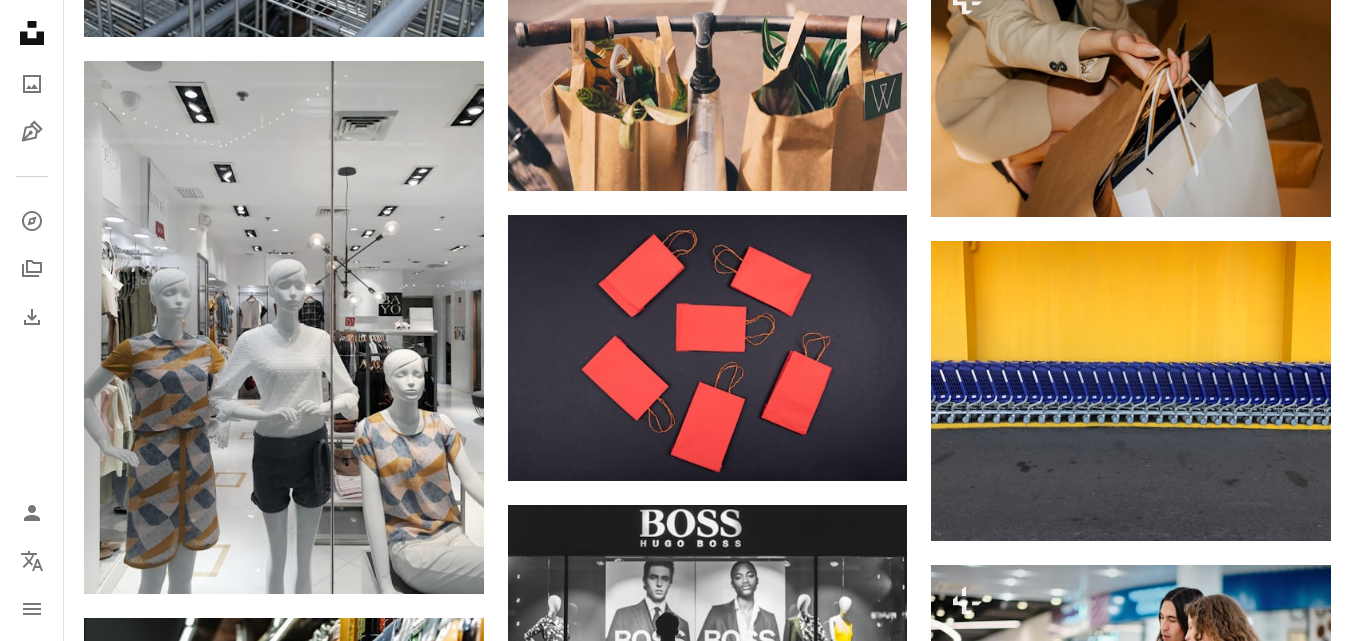 scroll, scrollTop: 29185, scrollLeft: 0, axis: vertical 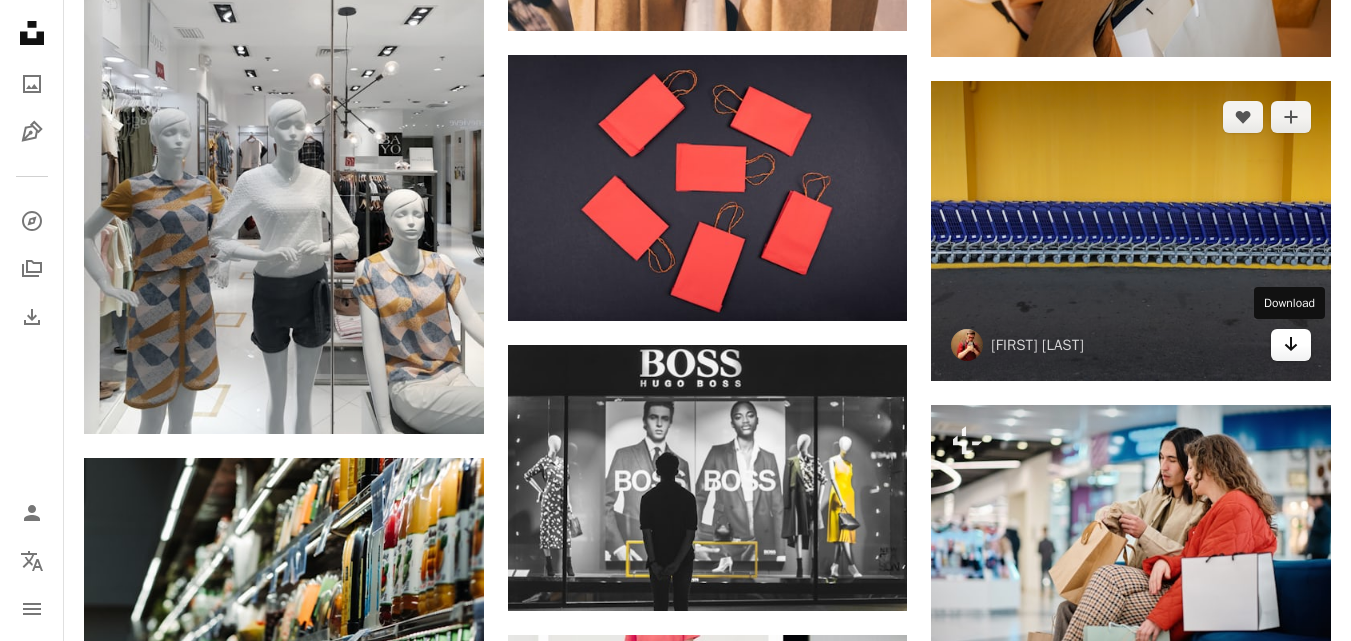 click on "Arrow pointing down" at bounding box center (1291, 345) 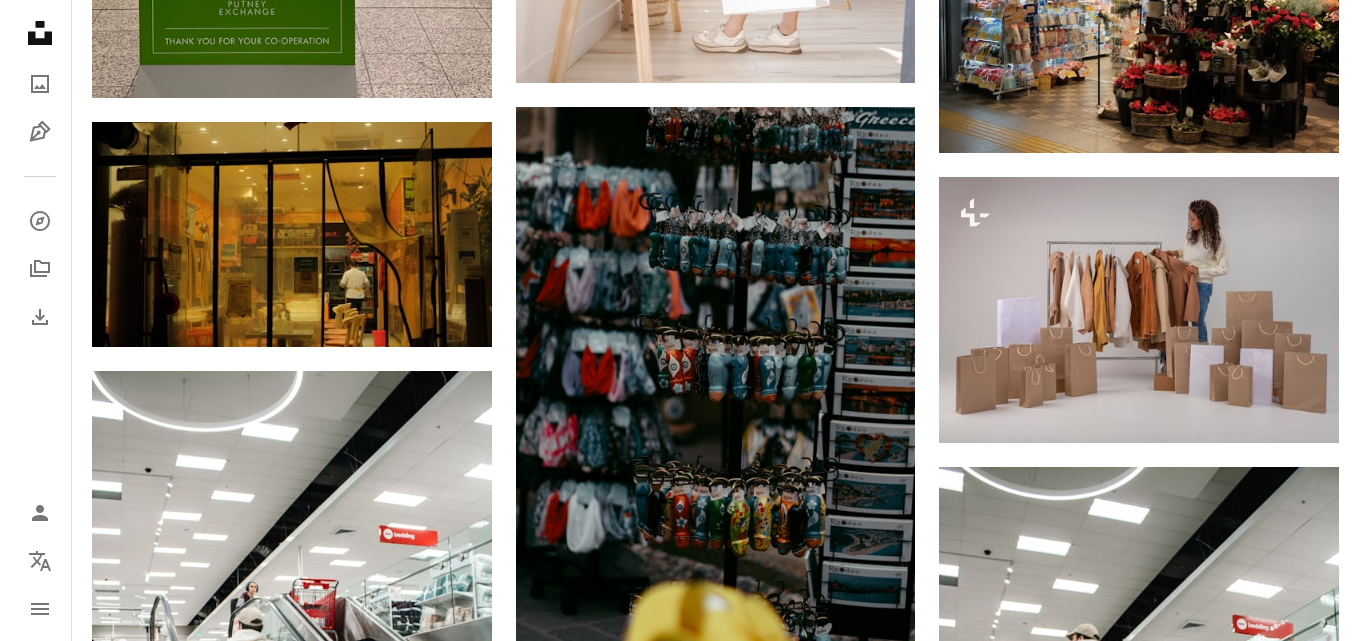 scroll, scrollTop: 53385, scrollLeft: 0, axis: vertical 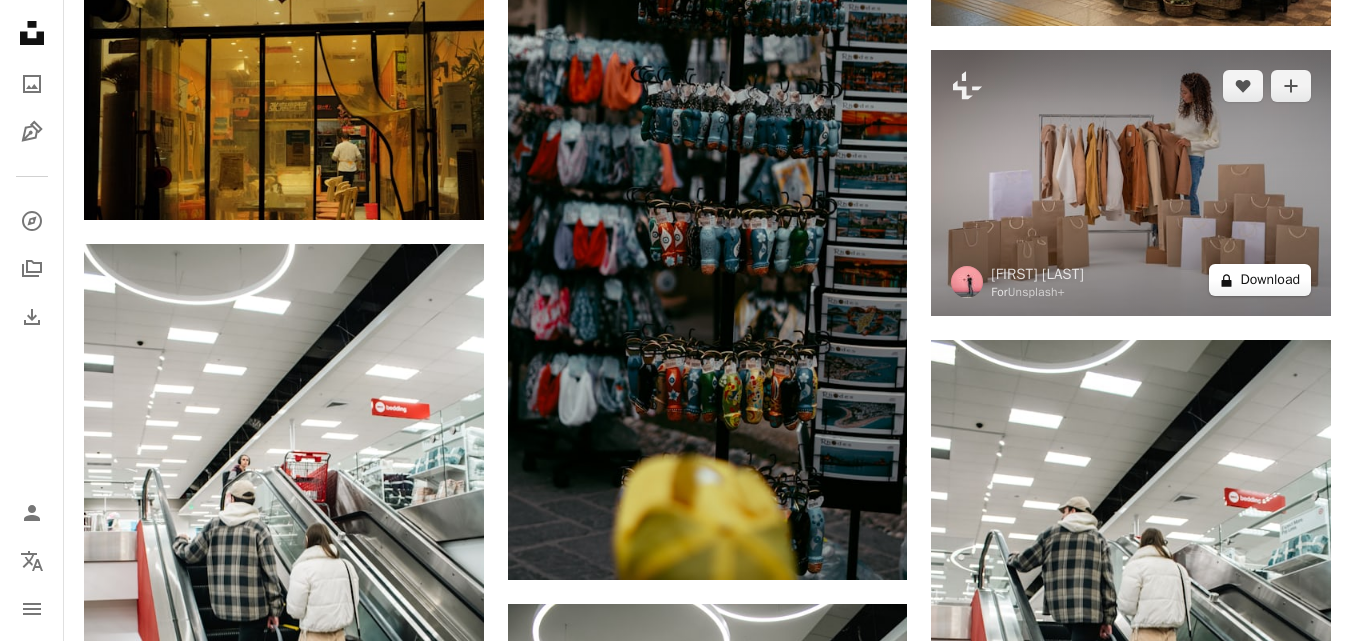 click on "A lock Download" at bounding box center [1260, 280] 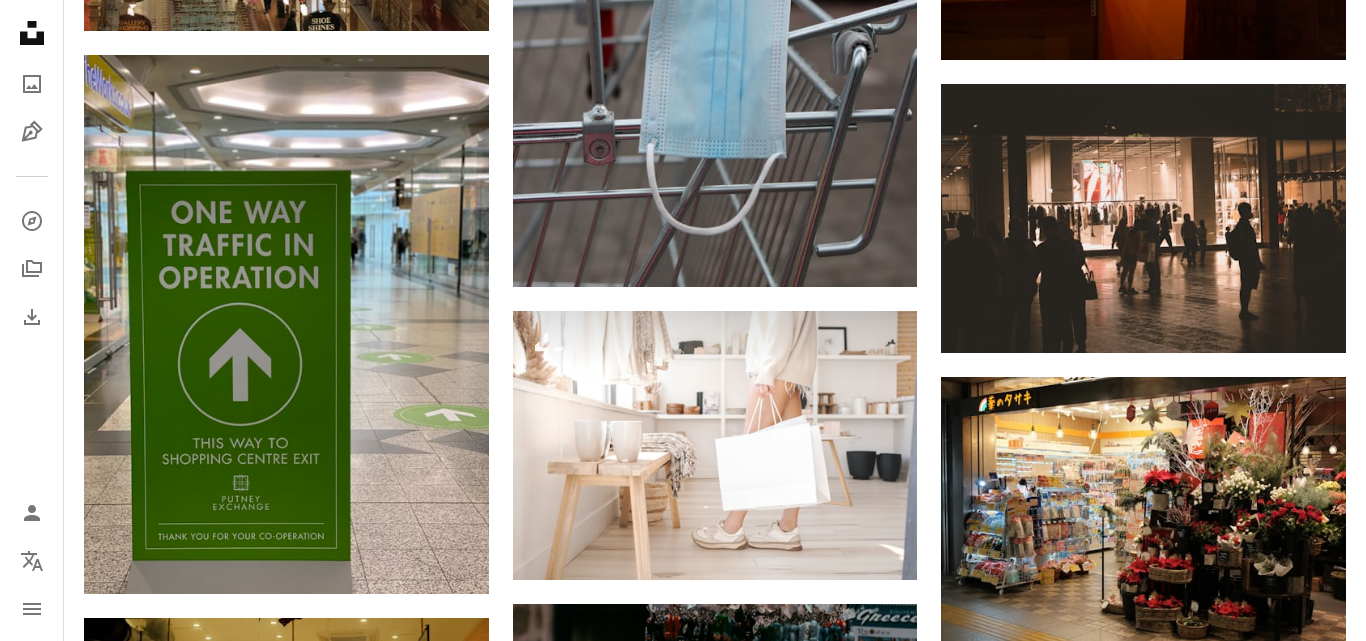 click on "An X shape Premium, ready to use images. Get unlimited access. A plus sign Members-only content added monthly A plus sign Unlimited royalty-free downloads A plus sign Illustrations  New A plus sign Enhanced legal protections yearly 66%  off monthly $12   $4 USD per month * Get  Unsplash+ * When paid annually, billed upfront  $48 Taxes where applicable. Renews automatically. Cancel anytime." at bounding box center (683, 4116) 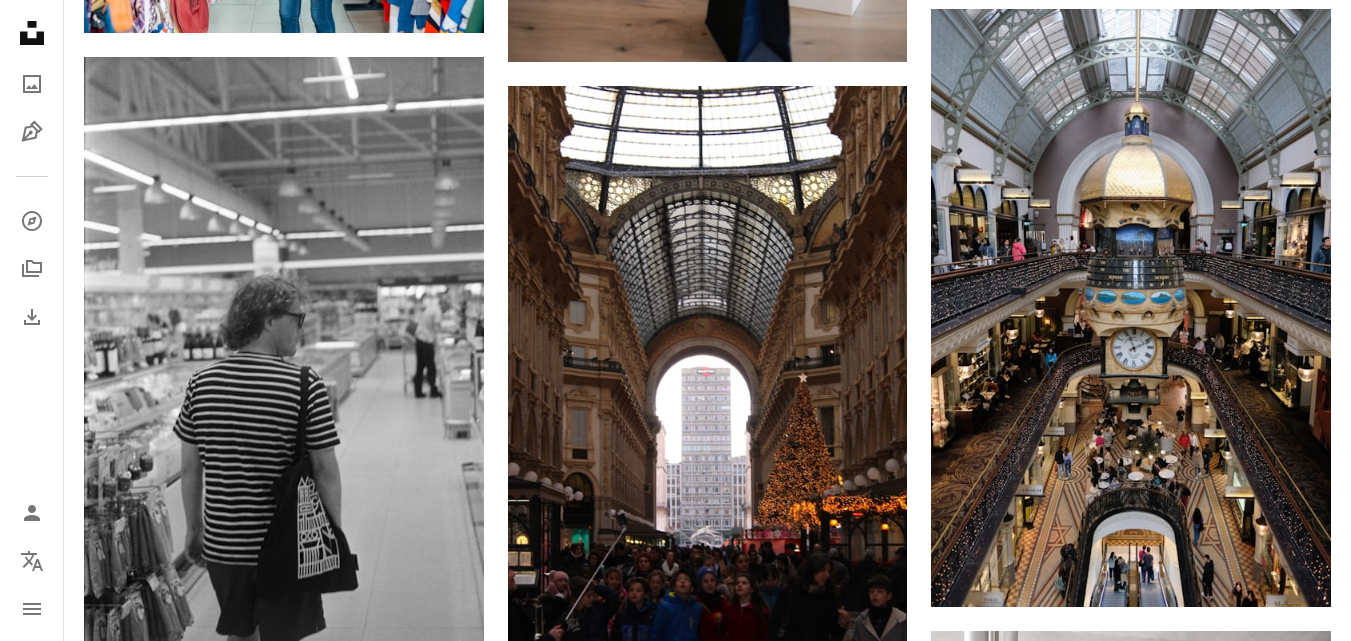 scroll, scrollTop: 62585, scrollLeft: 0, axis: vertical 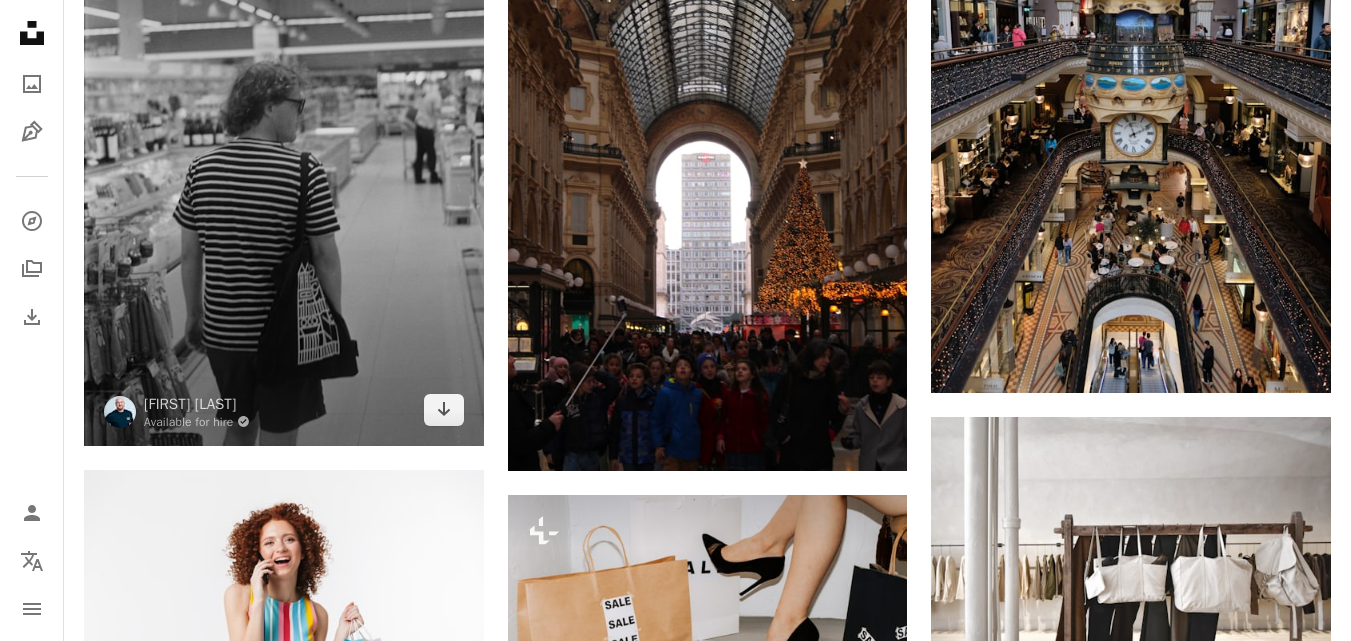 click at bounding box center (284, 144) 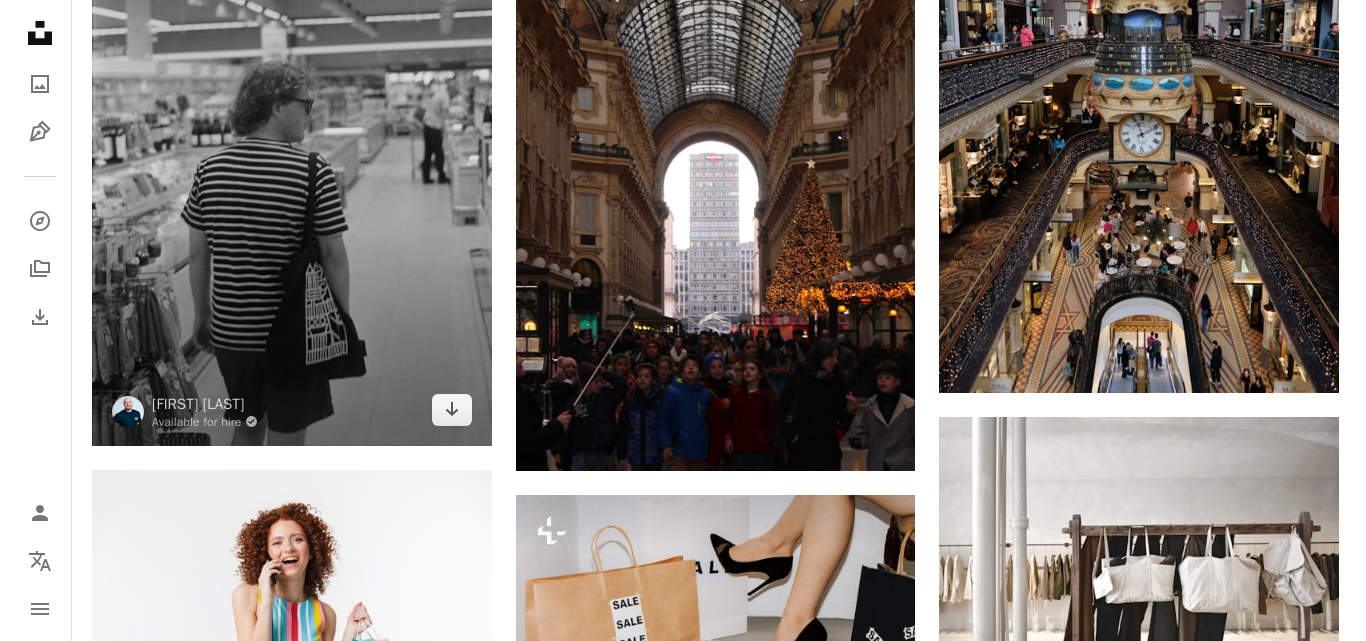 scroll, scrollTop: 63085, scrollLeft: 0, axis: vertical 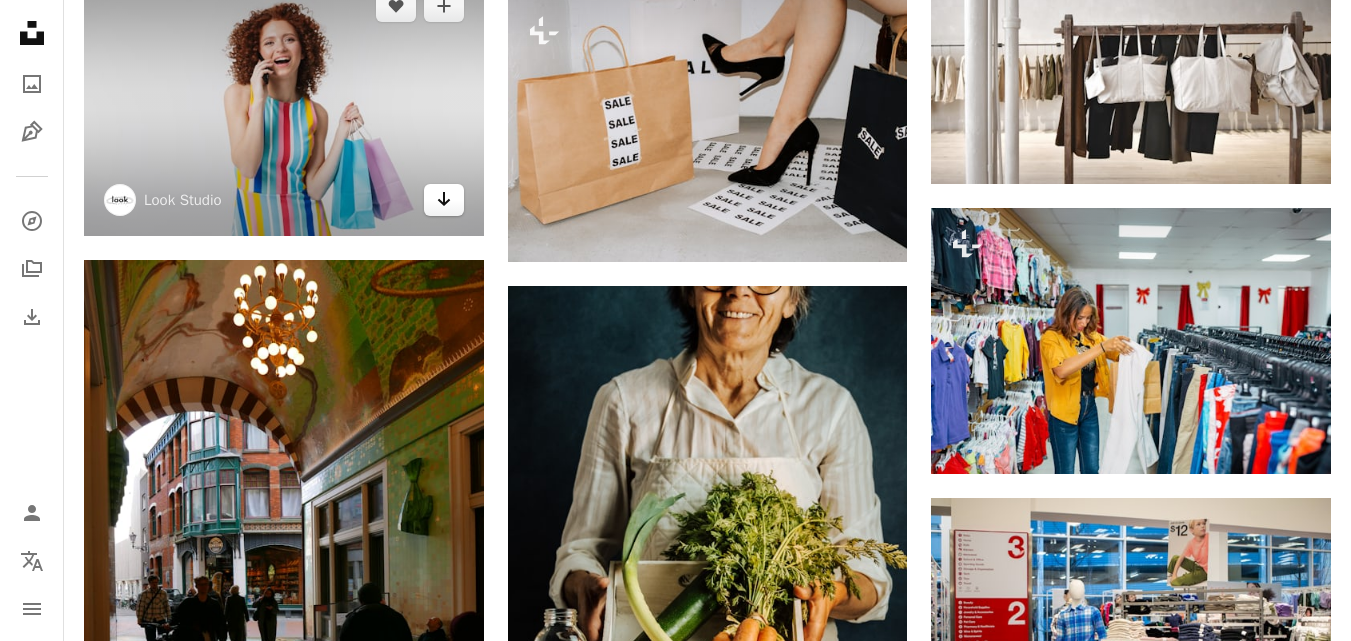 click on "Arrow pointing down" at bounding box center [444, 200] 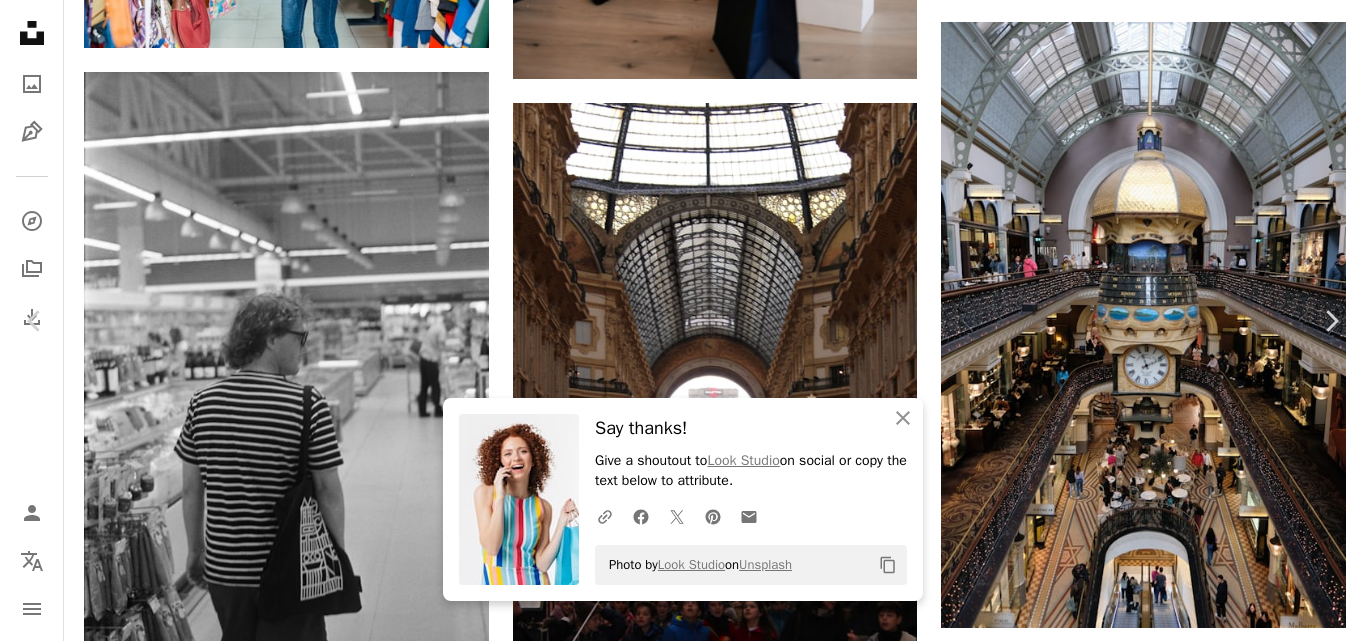 click on "Zoom in" at bounding box center [675, 5613] 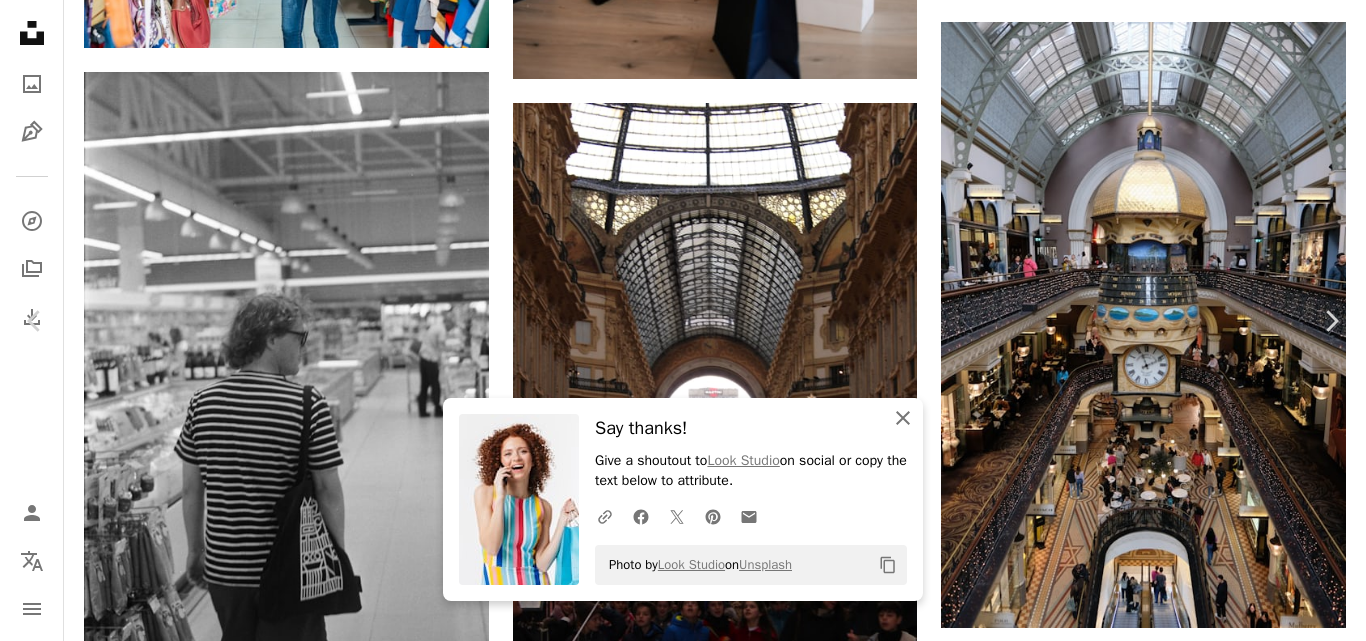 click 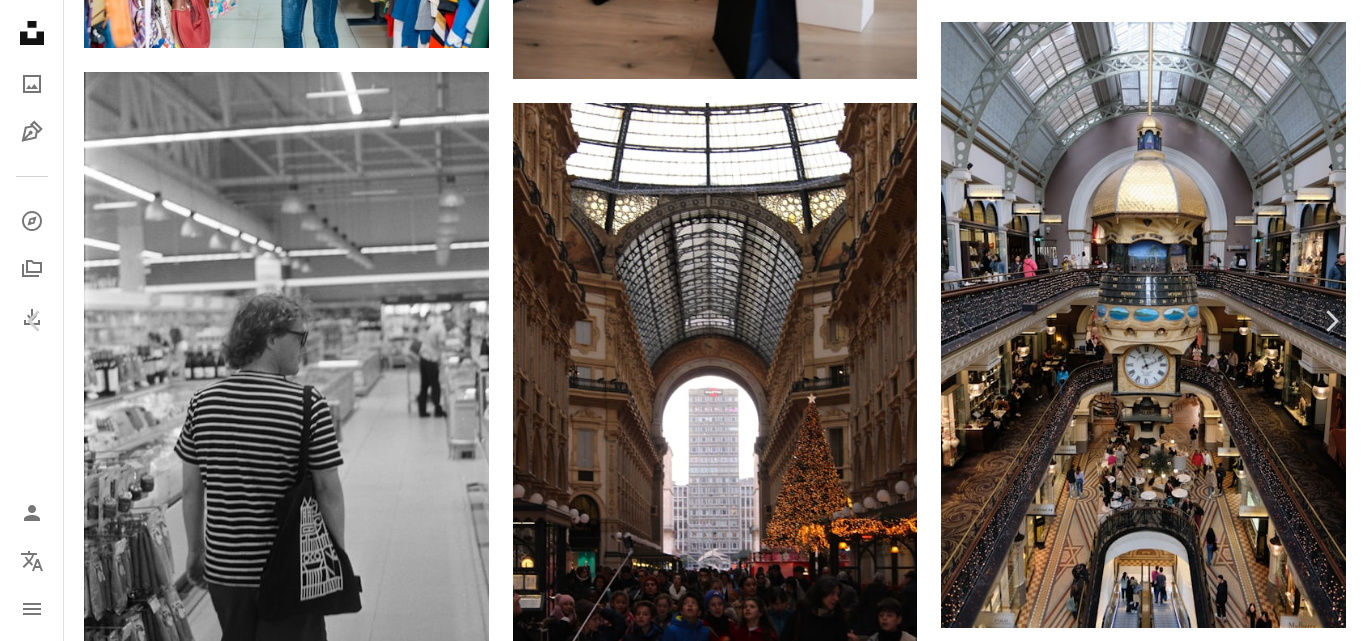 click on "Photo by  [PERSON]  on  [BRAND]
Copy content [FIRST] [LAST] Available for hire A checkmark inside of a circle A heart A plus sign Download free Chevron down Zoom in Views 221,656 Downloads 384 Featured in Film A forward-right arrow Share Info icon Info More Actions A map marker [CITY], [COUNTRY] Calendar outlined Published on  [DATE] Camera NORITSU KOKI, EZ Controller Safety Free to use under the  [BRAND]  License food people team shopping film supermarket dinner portugal lunch eating film photography film camera film photo analogue photography analog photography shot on film analogue photo analog photo ericeira human Backgrounds Browse premium related images on iStock  |  Save 20% with code UNSPLASH20 Related images A heart A plus sign [FIRST] [LAST]" at bounding box center (683, 5555) 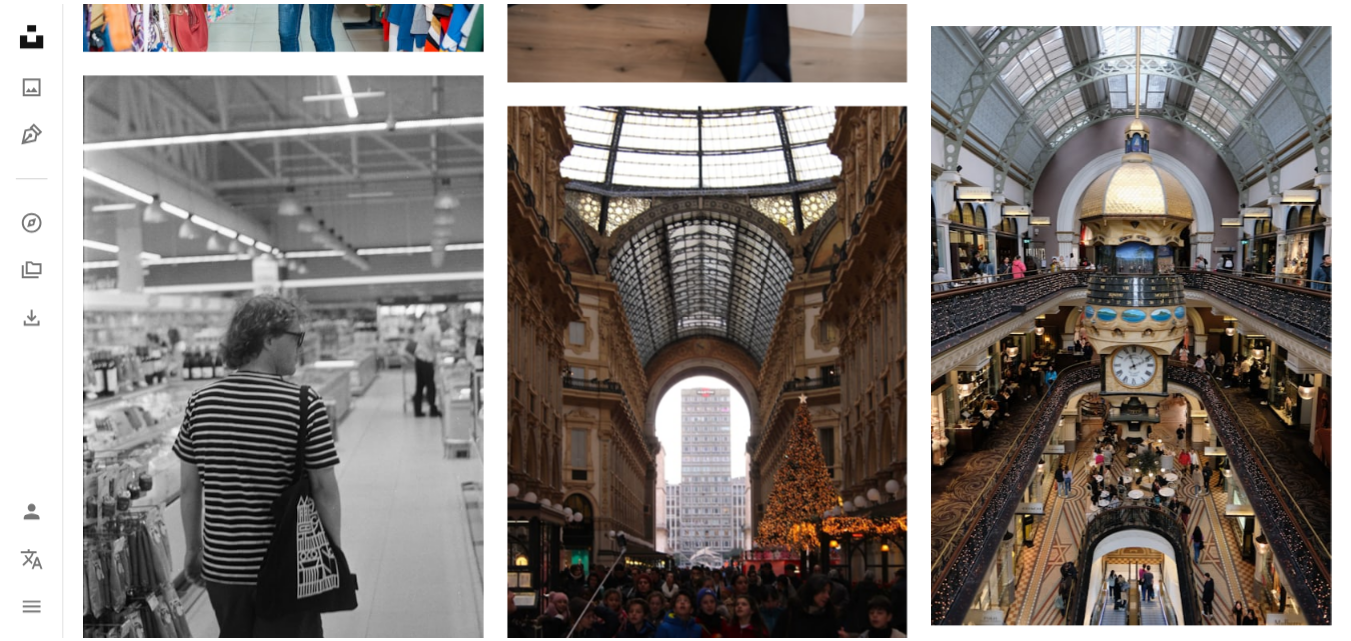 scroll, scrollTop: 62586, scrollLeft: 0, axis: vertical 